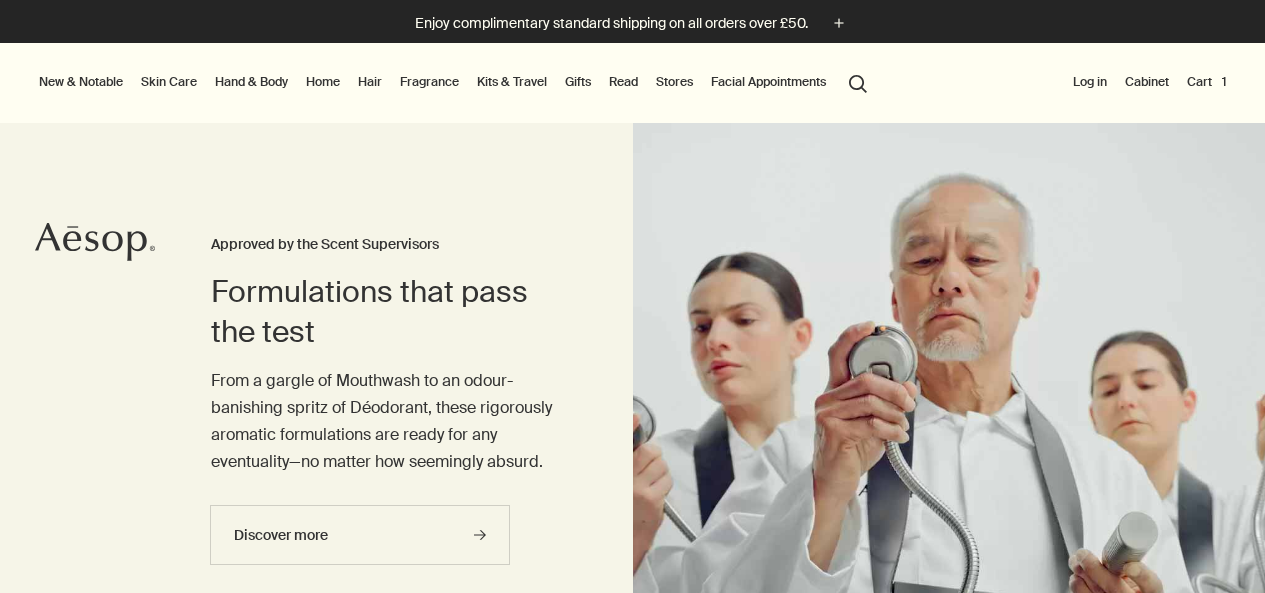 scroll, scrollTop: 0, scrollLeft: 0, axis: both 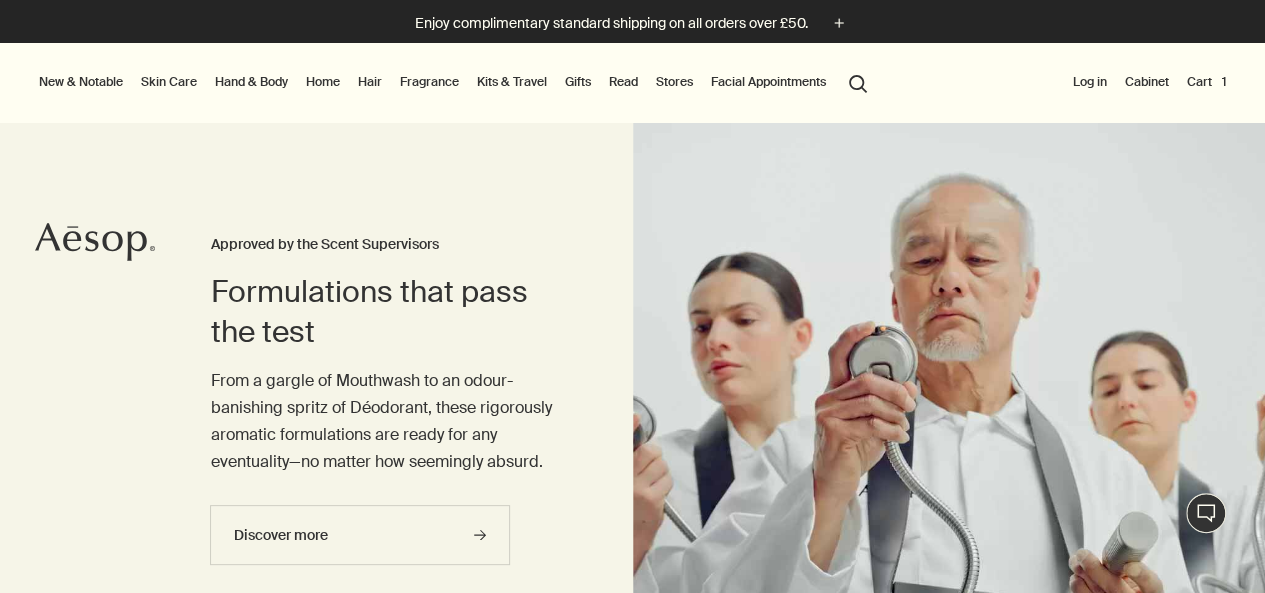 click on "Log in" at bounding box center (1090, 82) 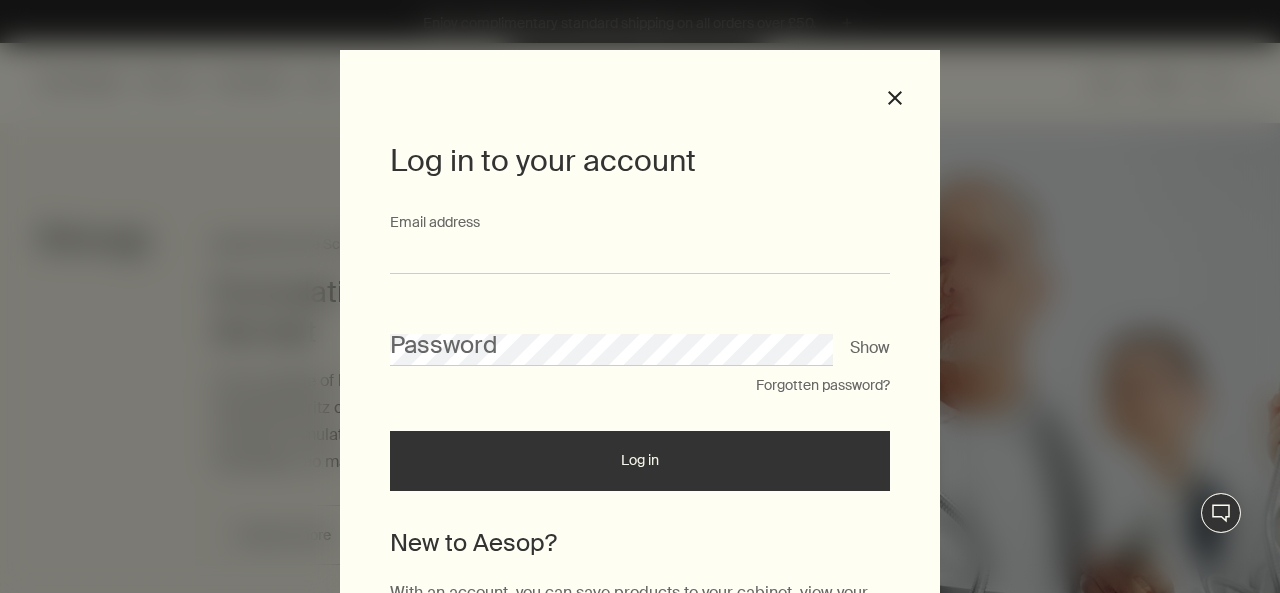 type on "**********" 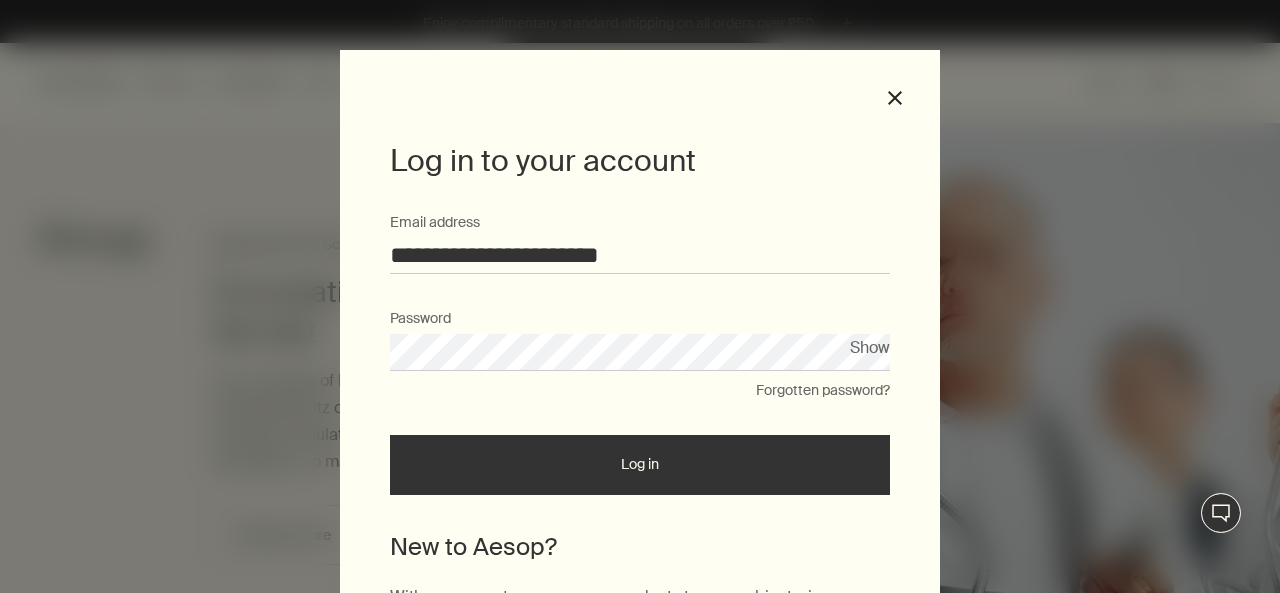 click on "Show" at bounding box center (870, 347) 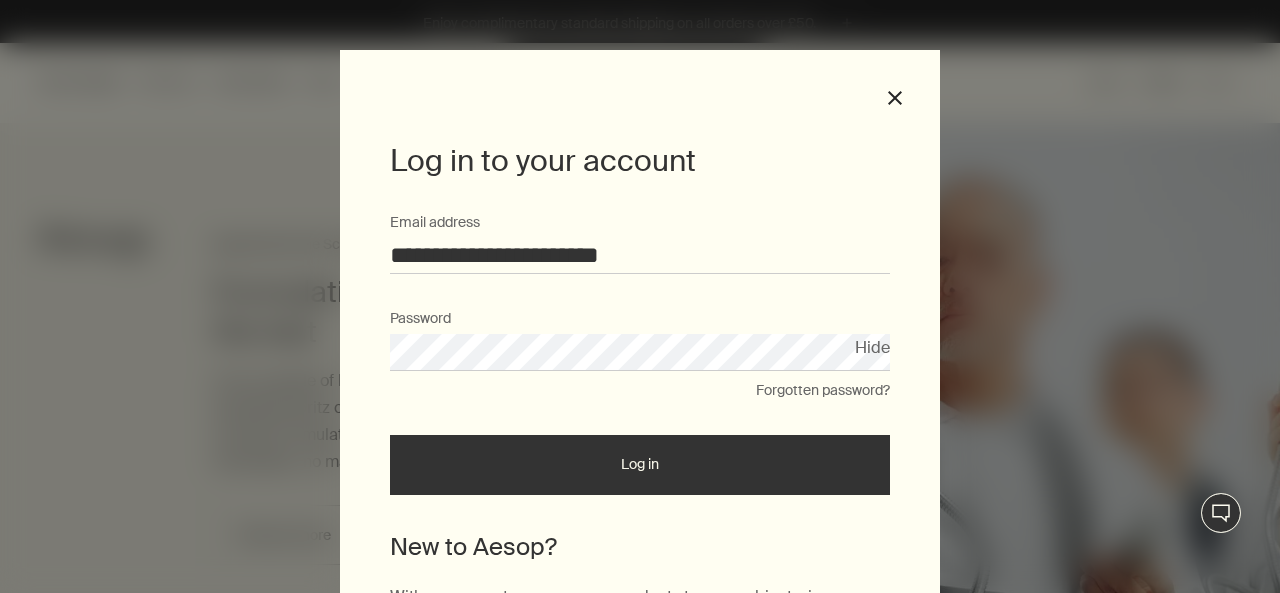 click on "Hide" at bounding box center [872, 347] 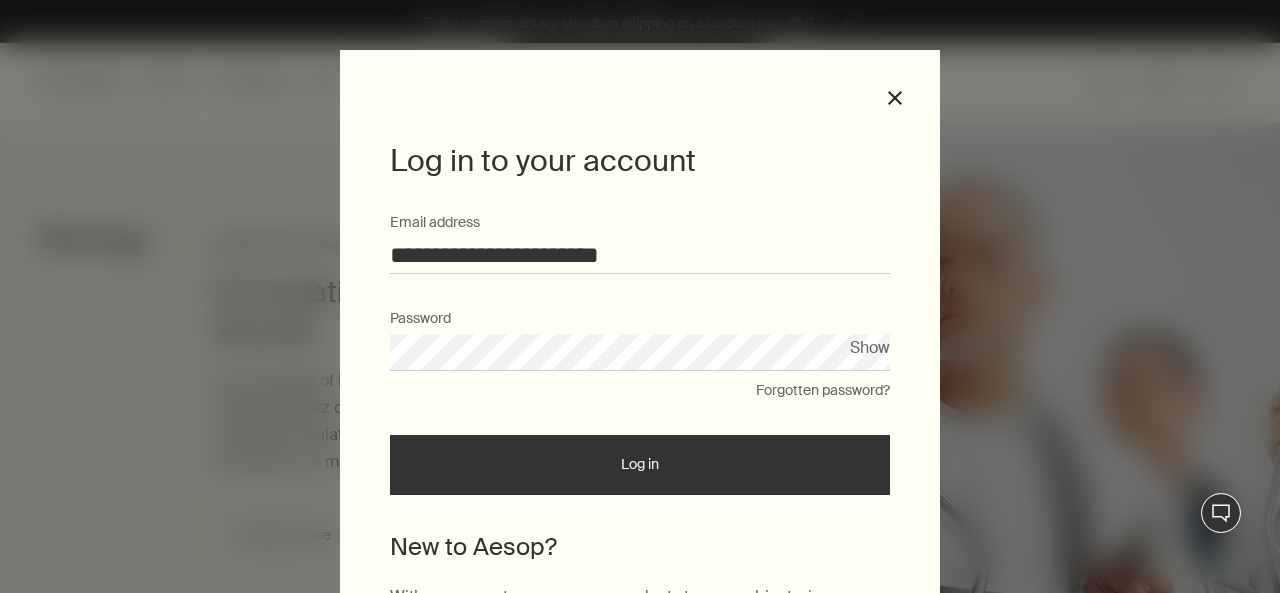 click on "**********" at bounding box center (640, 353) 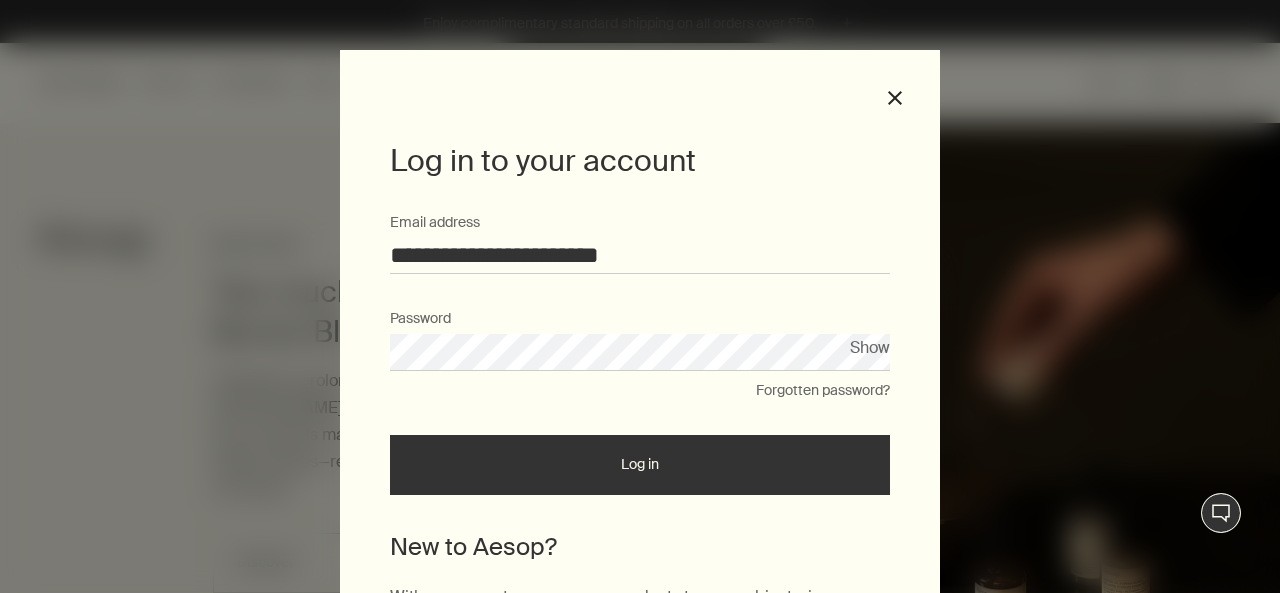 click on "Log in" at bounding box center (640, 465) 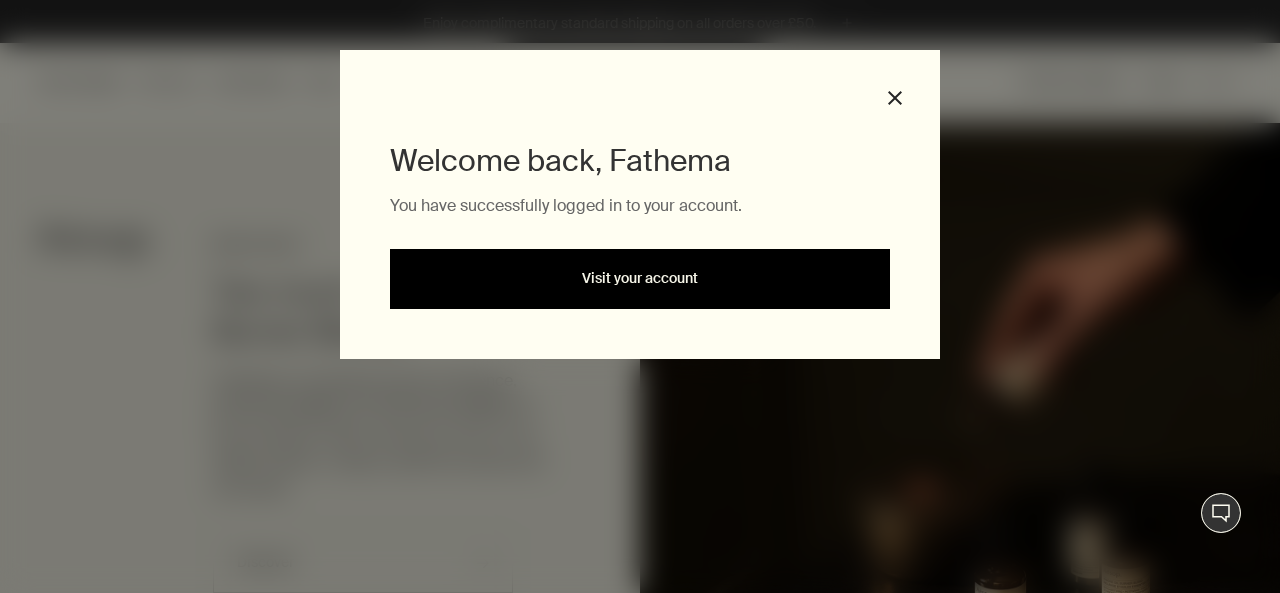 click on "Visit your account" at bounding box center [640, 279] 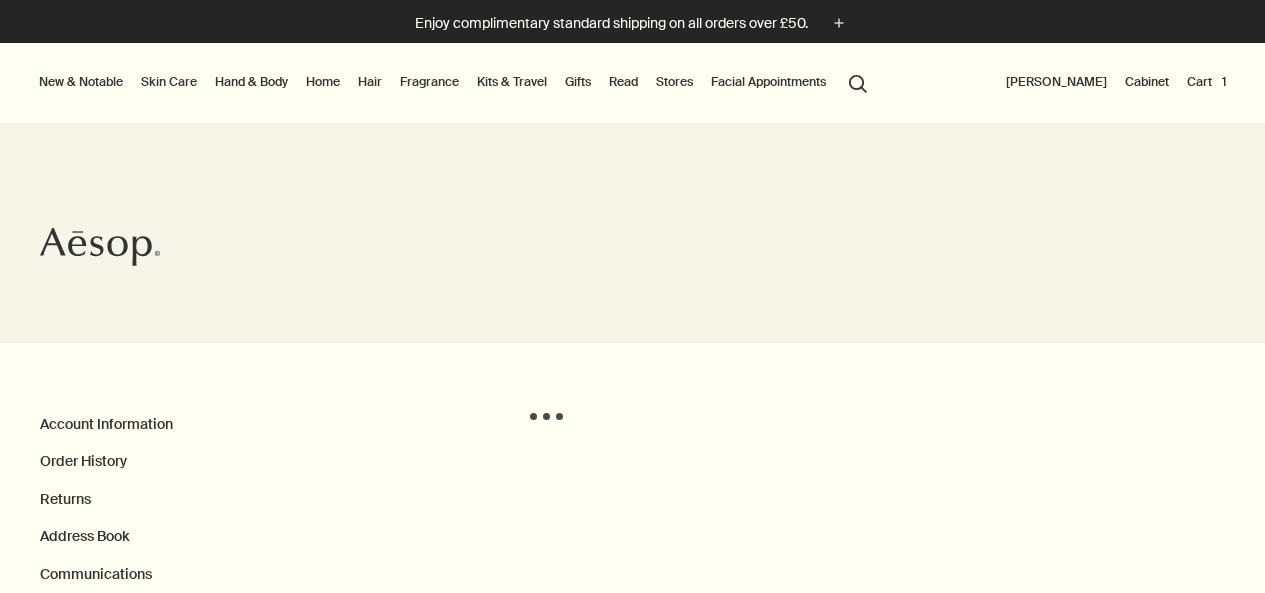 scroll, scrollTop: 0, scrollLeft: 0, axis: both 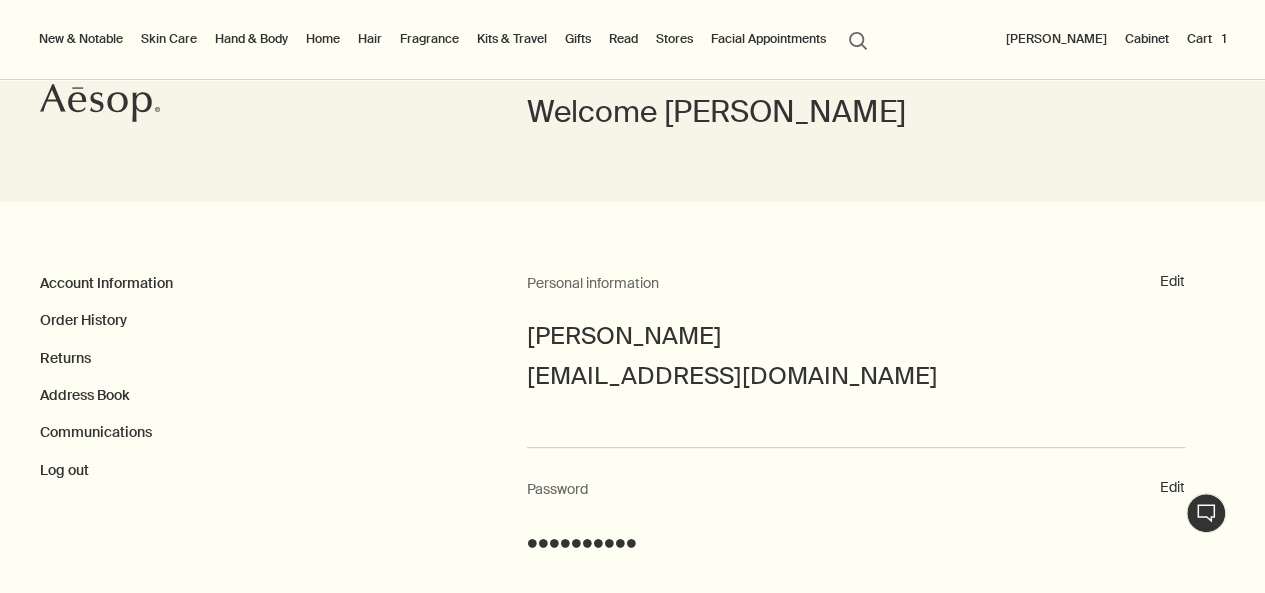 click on "Cart 1" at bounding box center (1206, 39) 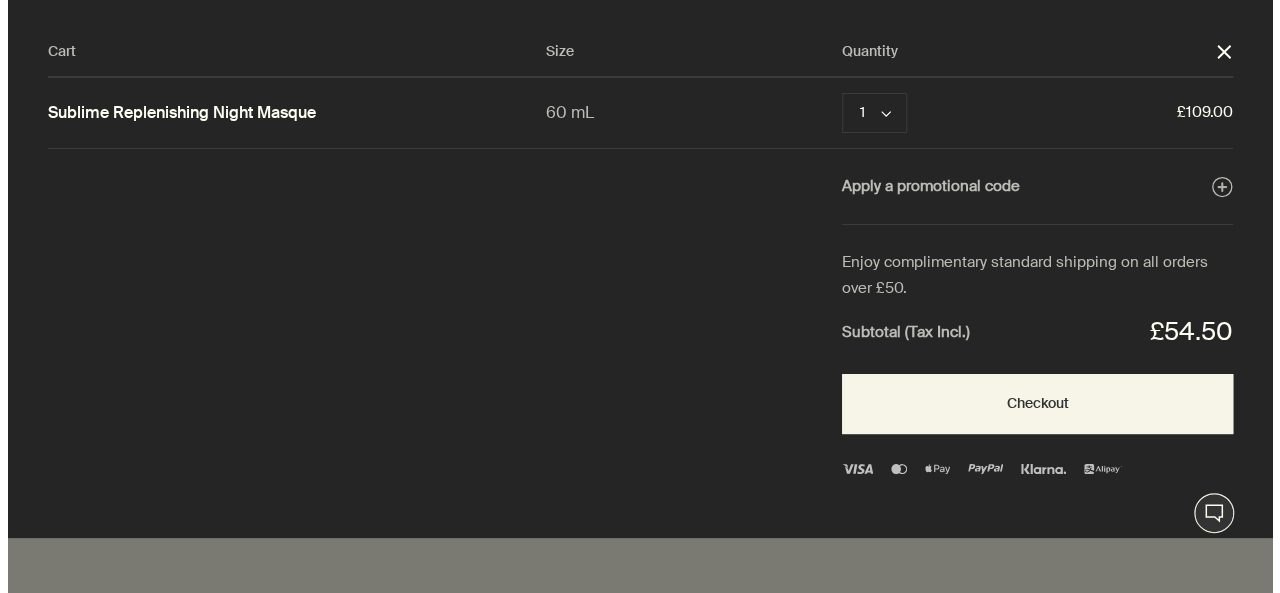 scroll, scrollTop: 0, scrollLeft: 0, axis: both 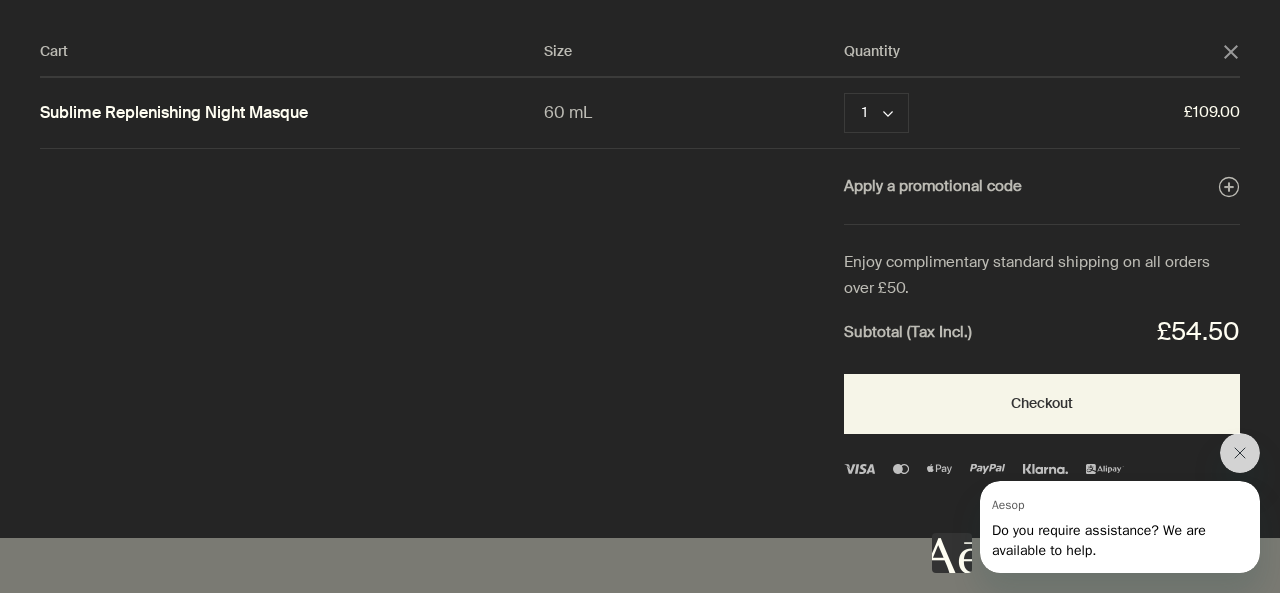 click on "close" 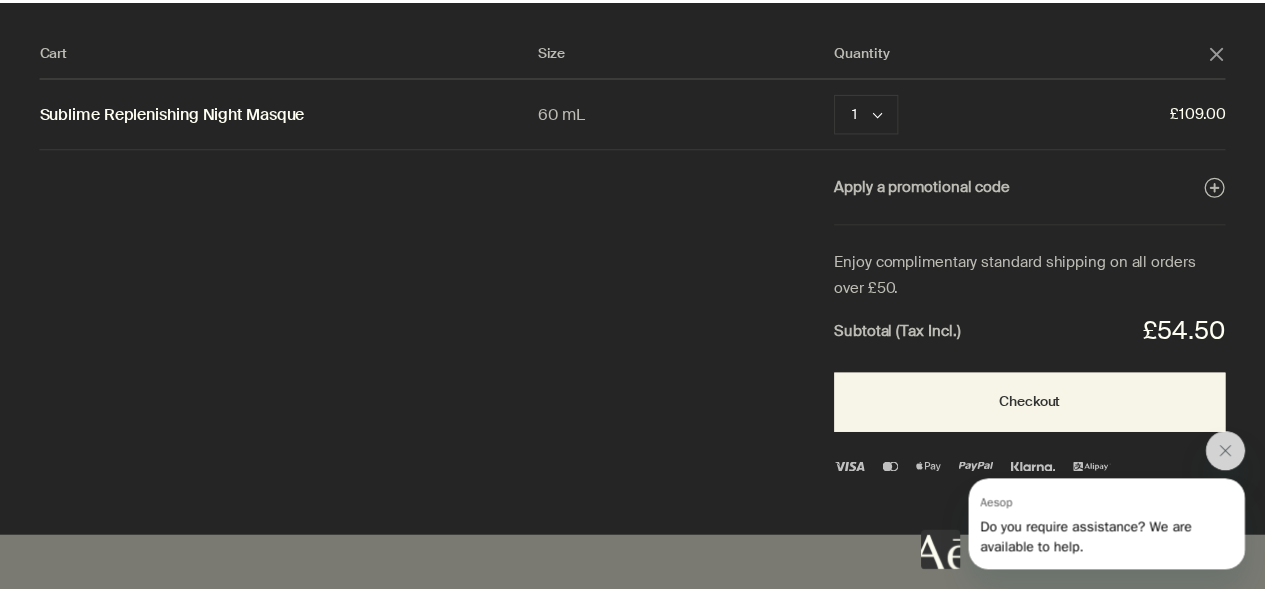scroll, scrollTop: 144, scrollLeft: 0, axis: vertical 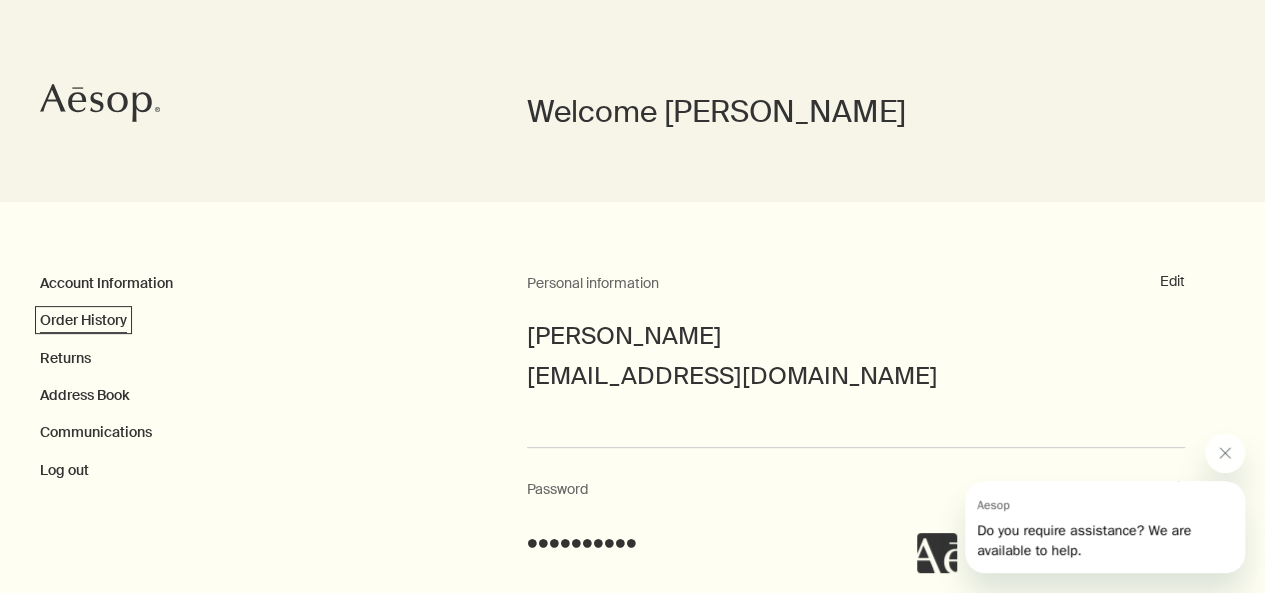 click on "Order History" at bounding box center (83, 320) 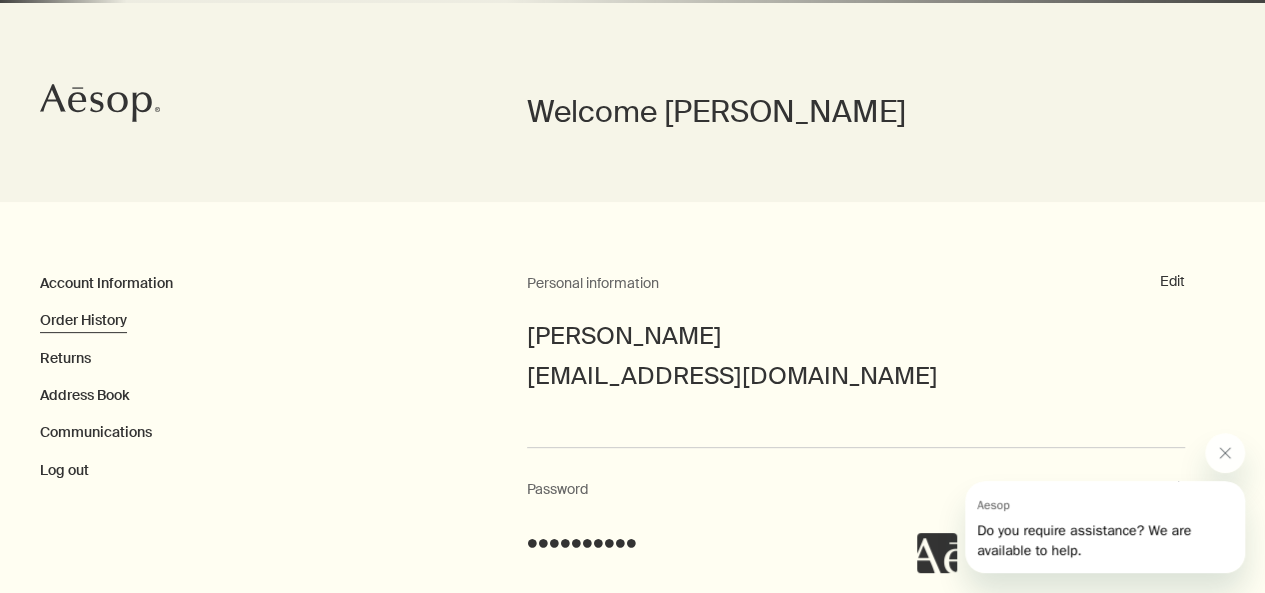 scroll, scrollTop: 0, scrollLeft: 0, axis: both 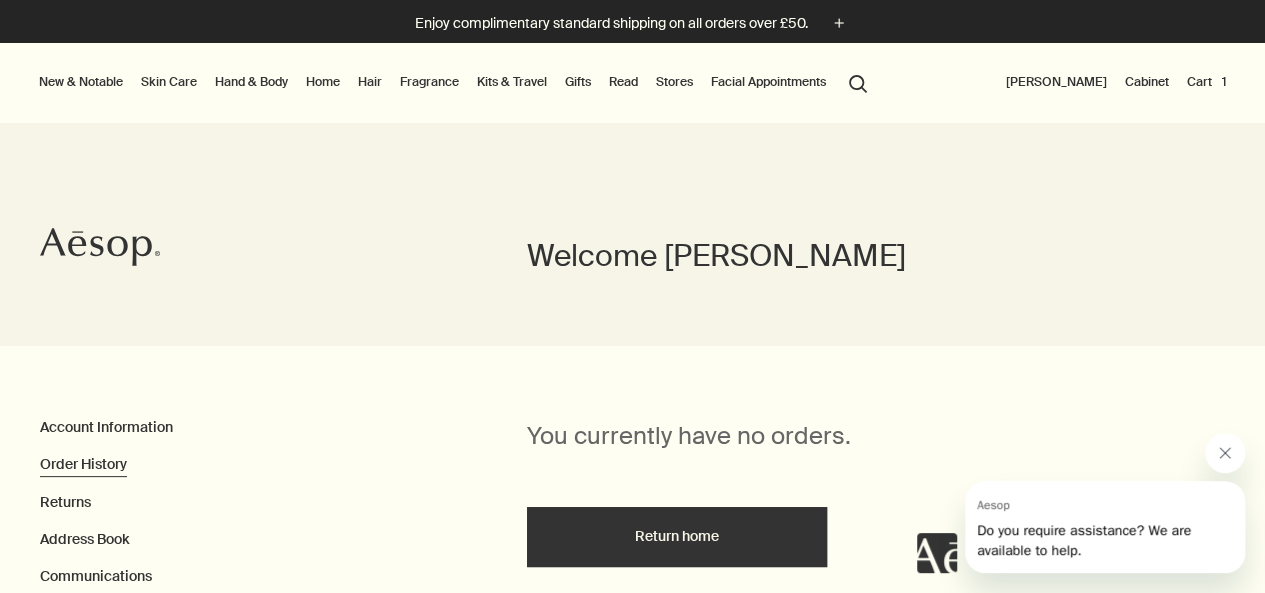click at bounding box center [1225, 453] 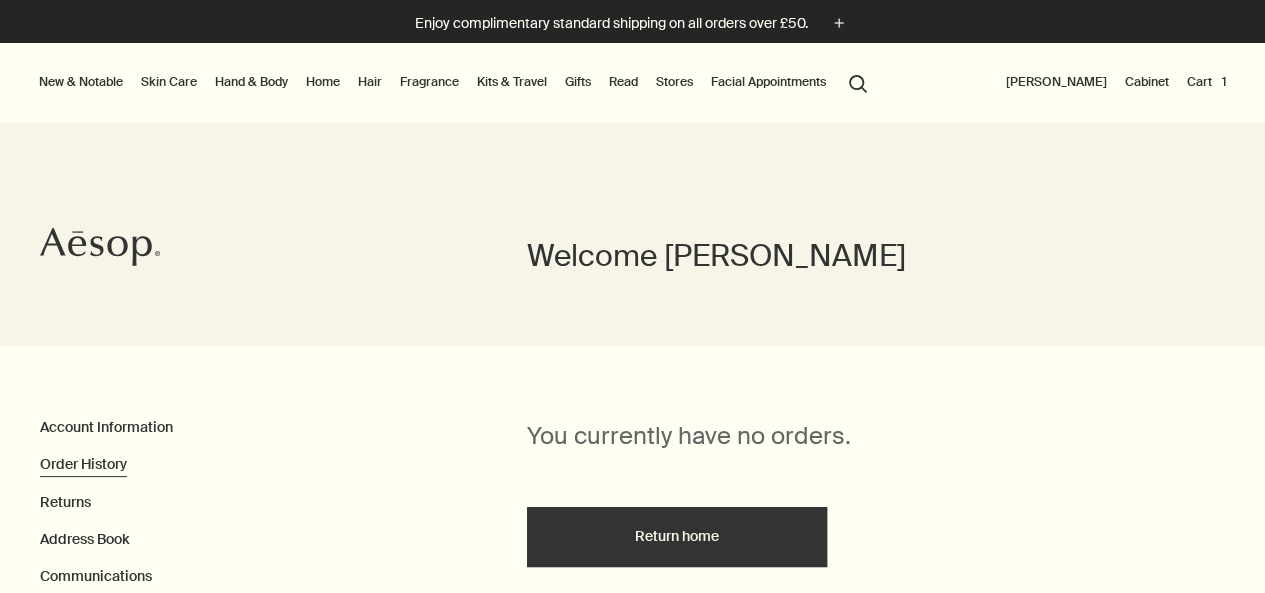 click on "Cart 1" at bounding box center [1206, 82] 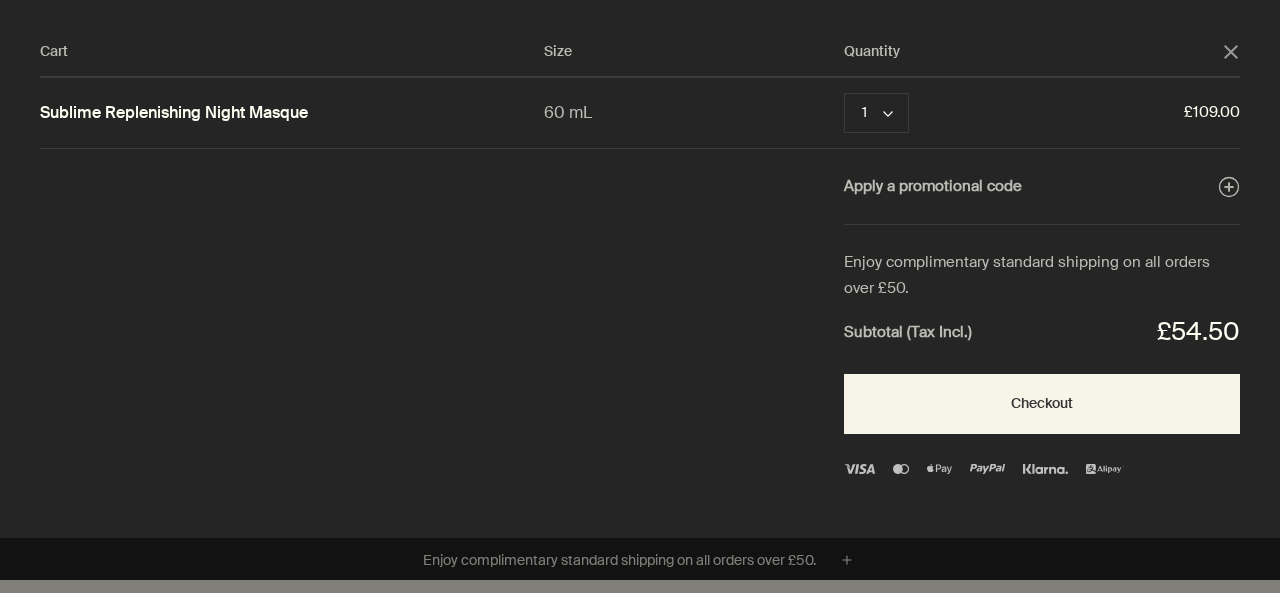 click on "close" 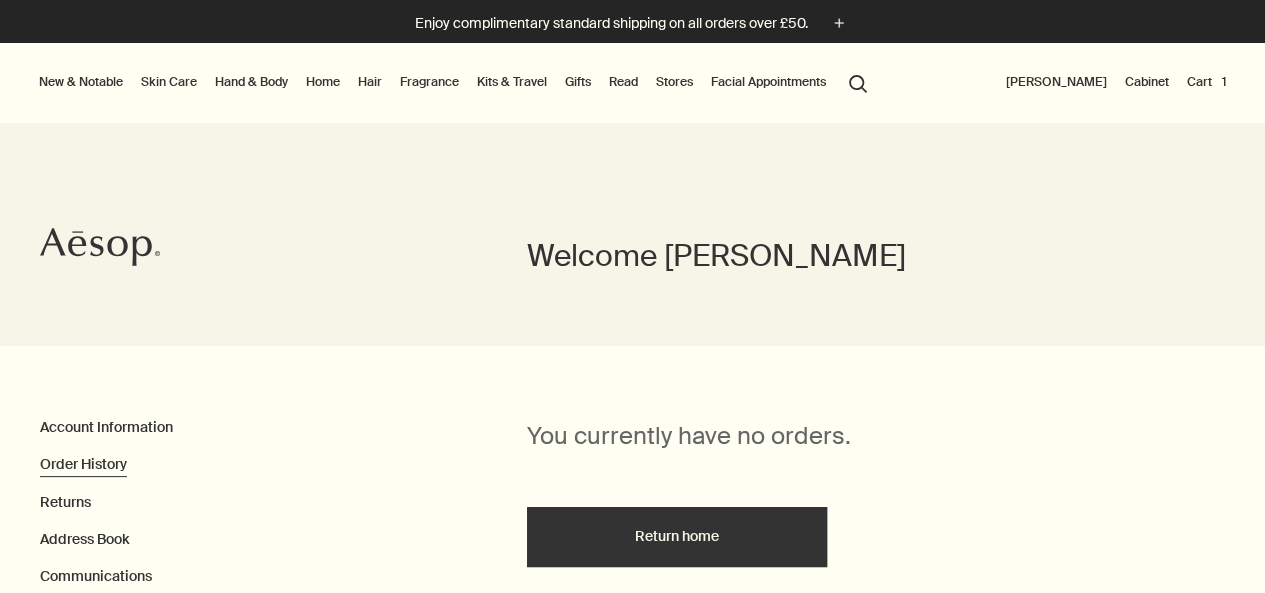 click on "[PERSON_NAME]" at bounding box center (1056, 82) 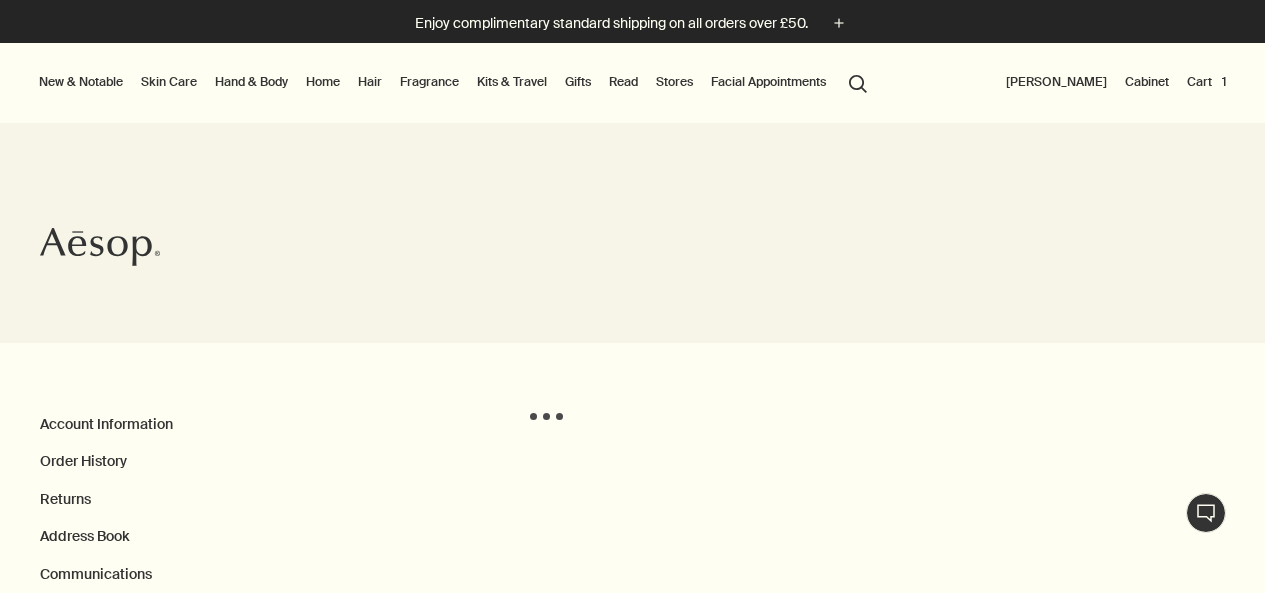 scroll, scrollTop: 0, scrollLeft: 0, axis: both 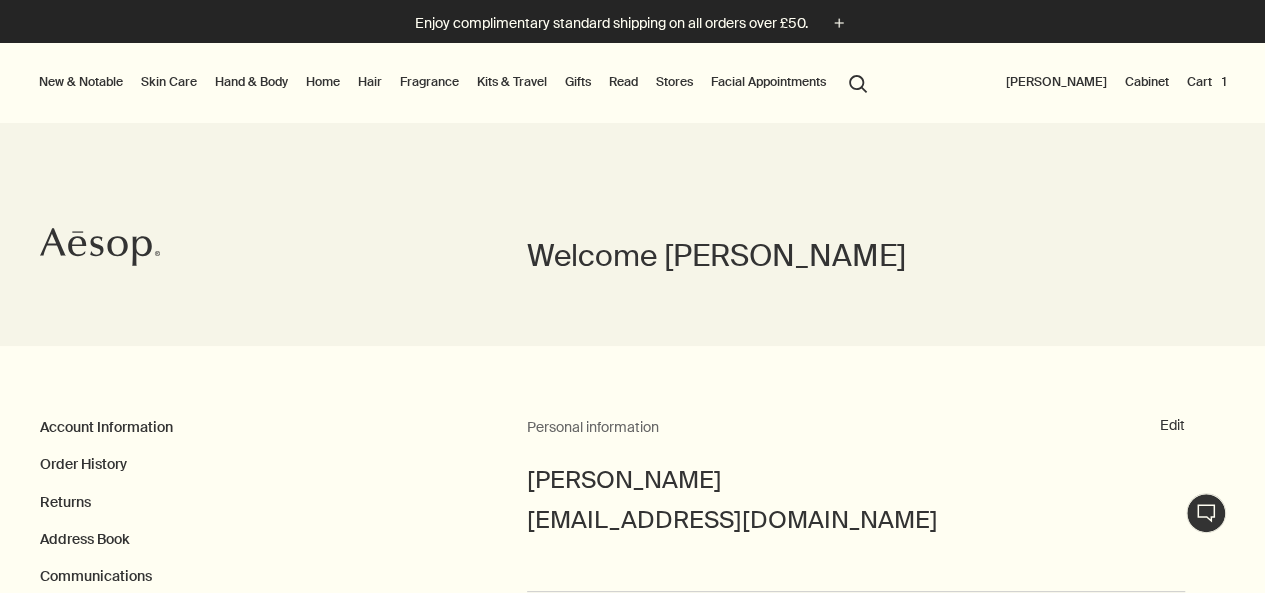 click on "[PERSON_NAME]" at bounding box center (1056, 82) 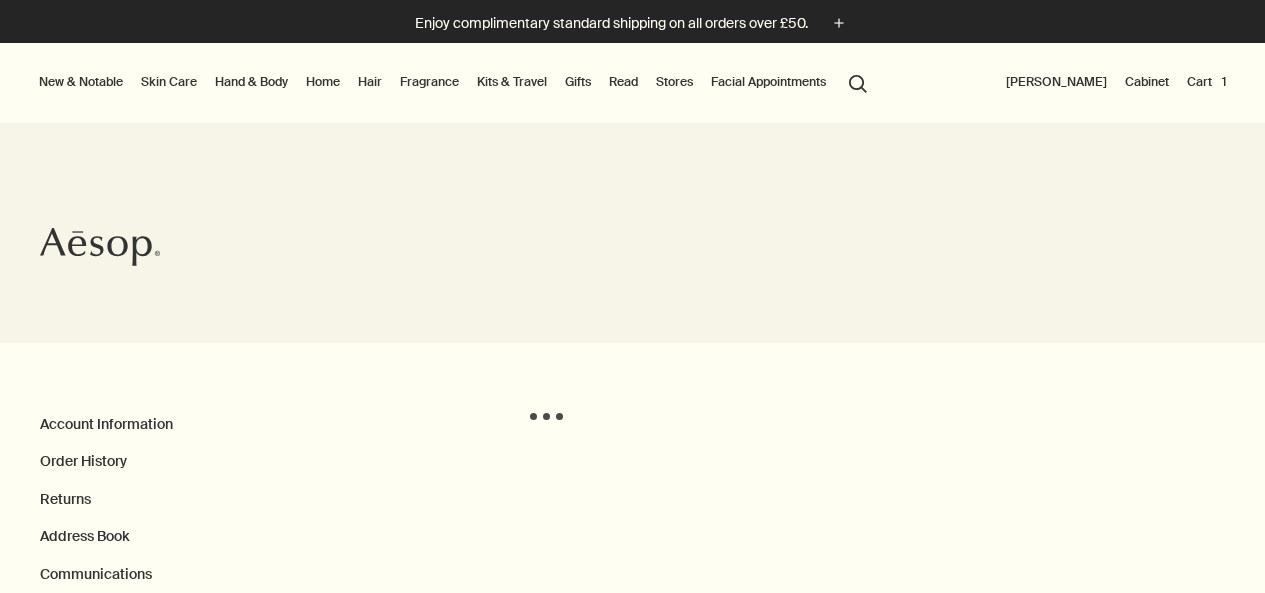 scroll, scrollTop: 0, scrollLeft: 0, axis: both 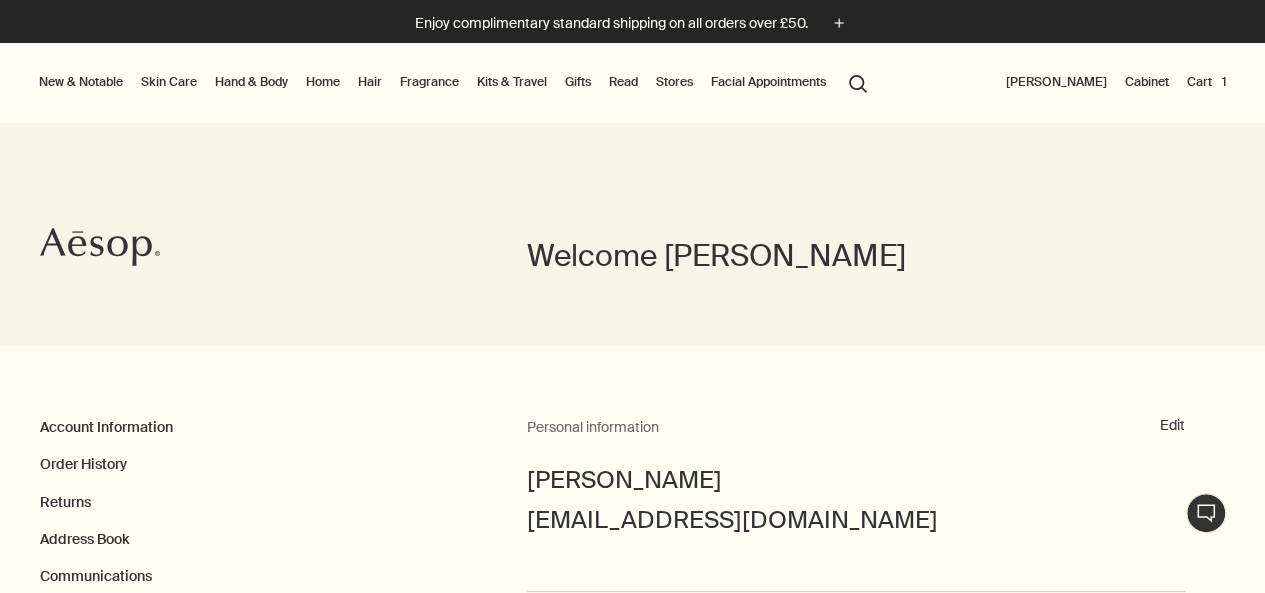 drag, startPoint x: 1256, startPoint y: 115, endPoint x: 1154, endPoint y: 223, distance: 148.55302 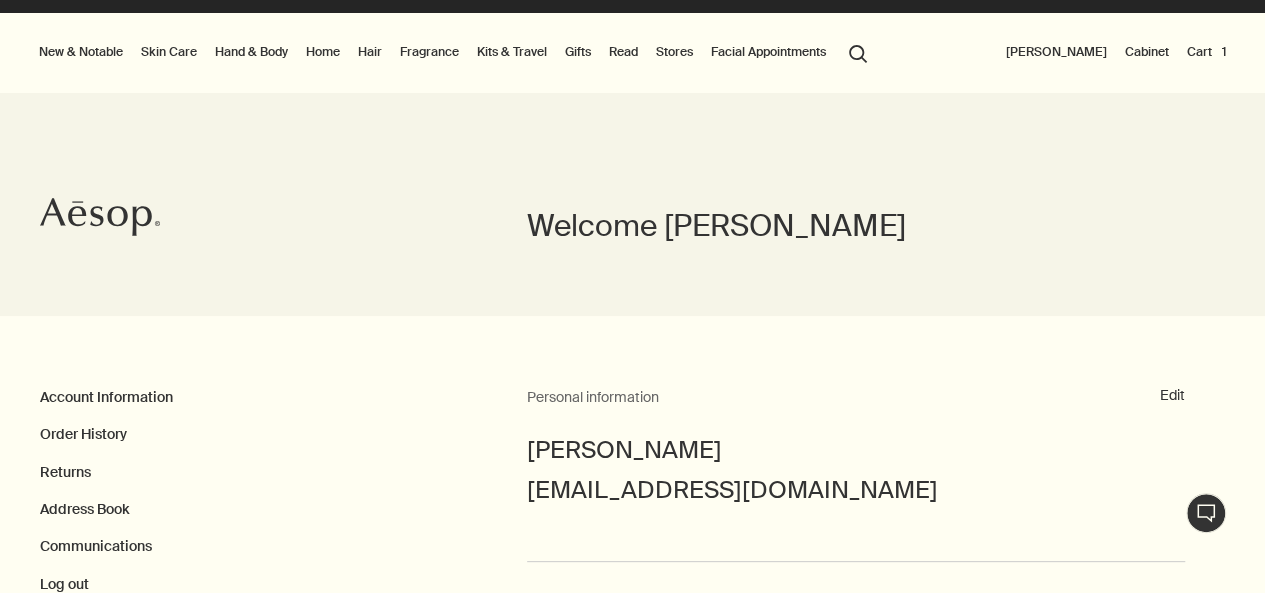 scroll, scrollTop: 0, scrollLeft: 0, axis: both 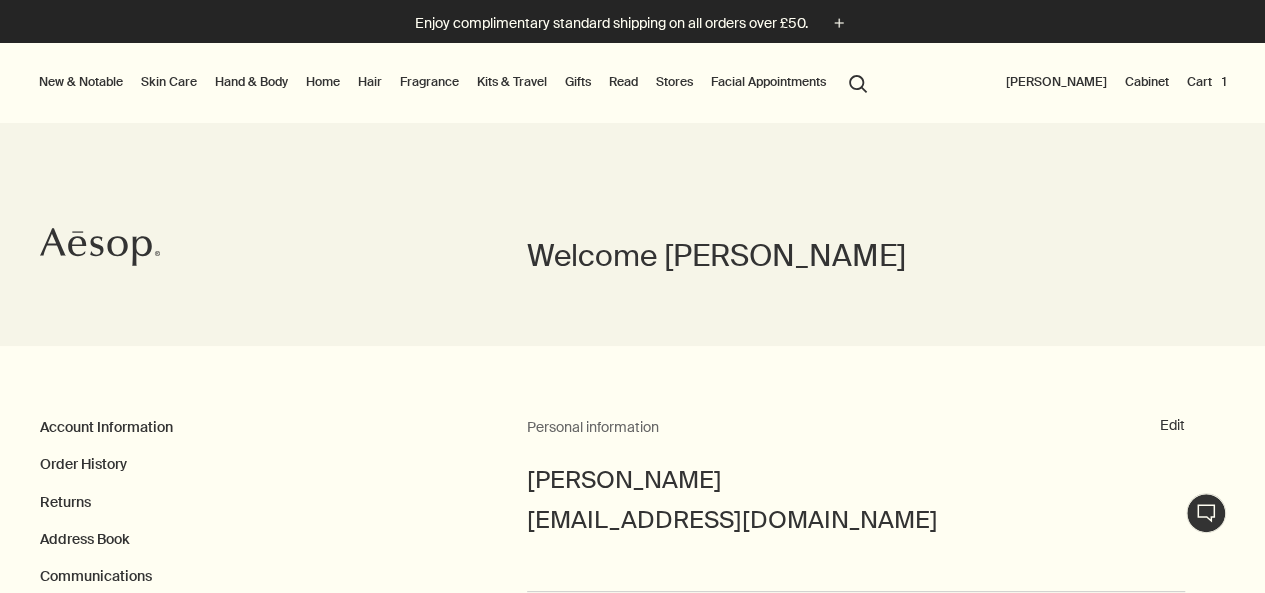 click on "Cart 1" at bounding box center [1206, 82] 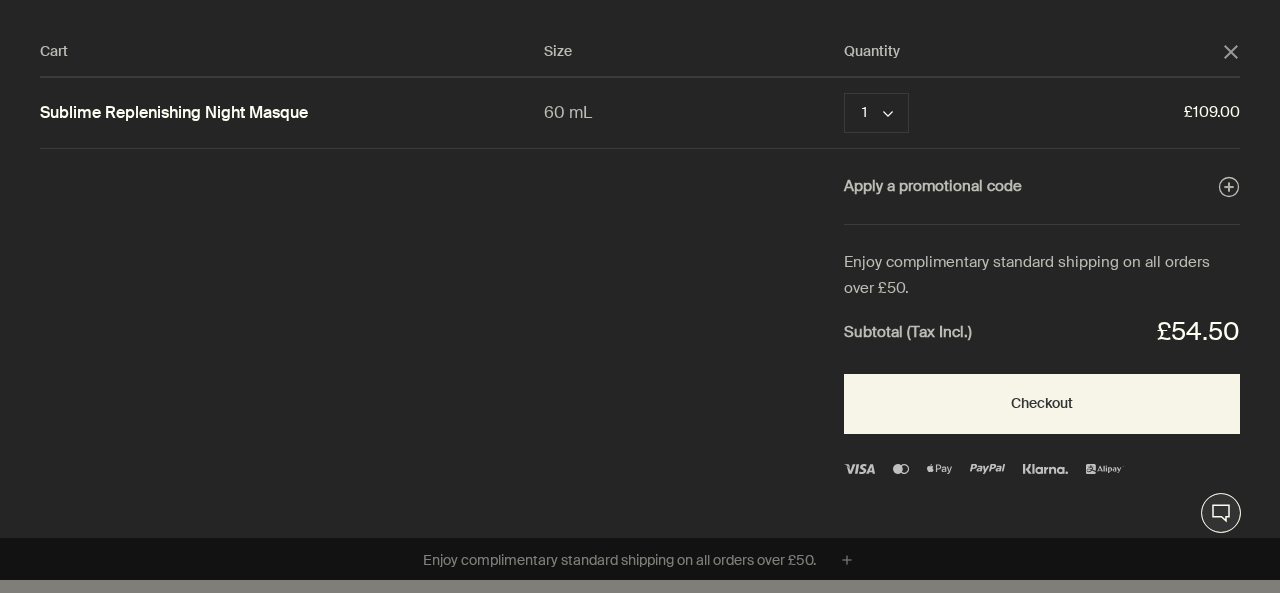click on "close" 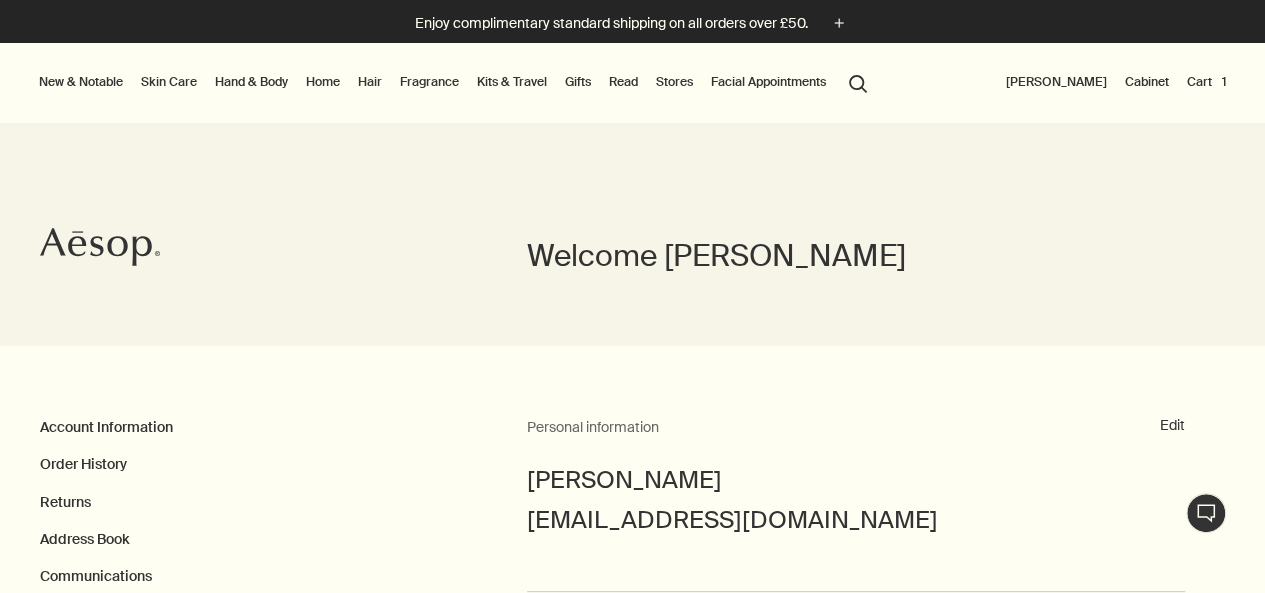 type 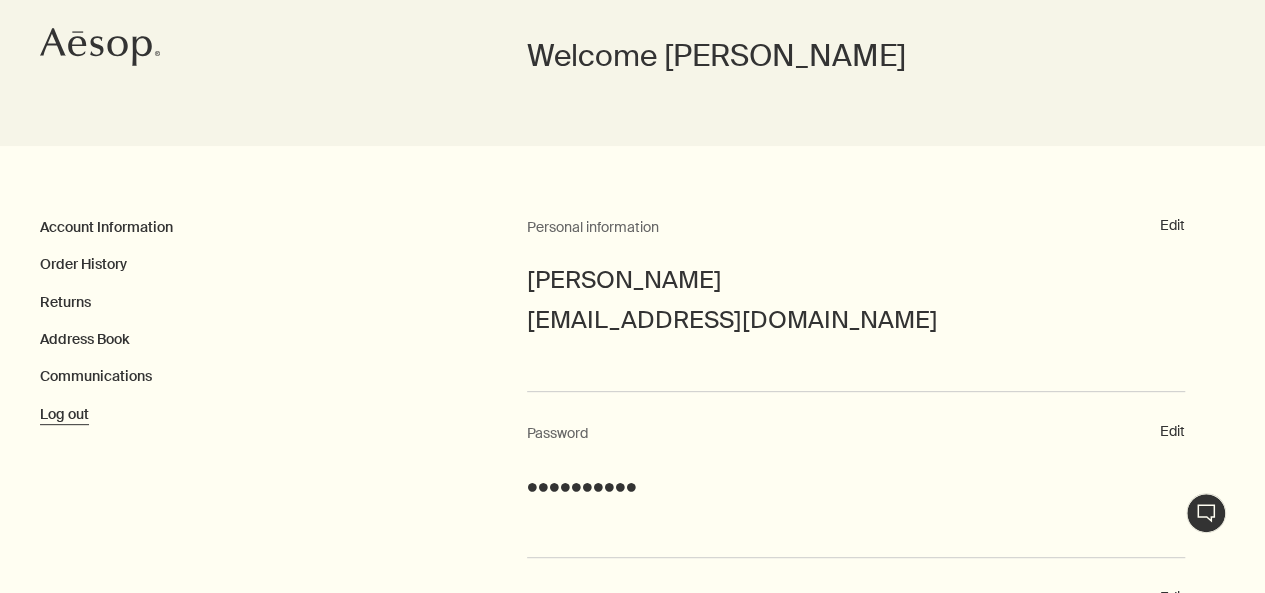 scroll, scrollTop: 240, scrollLeft: 0, axis: vertical 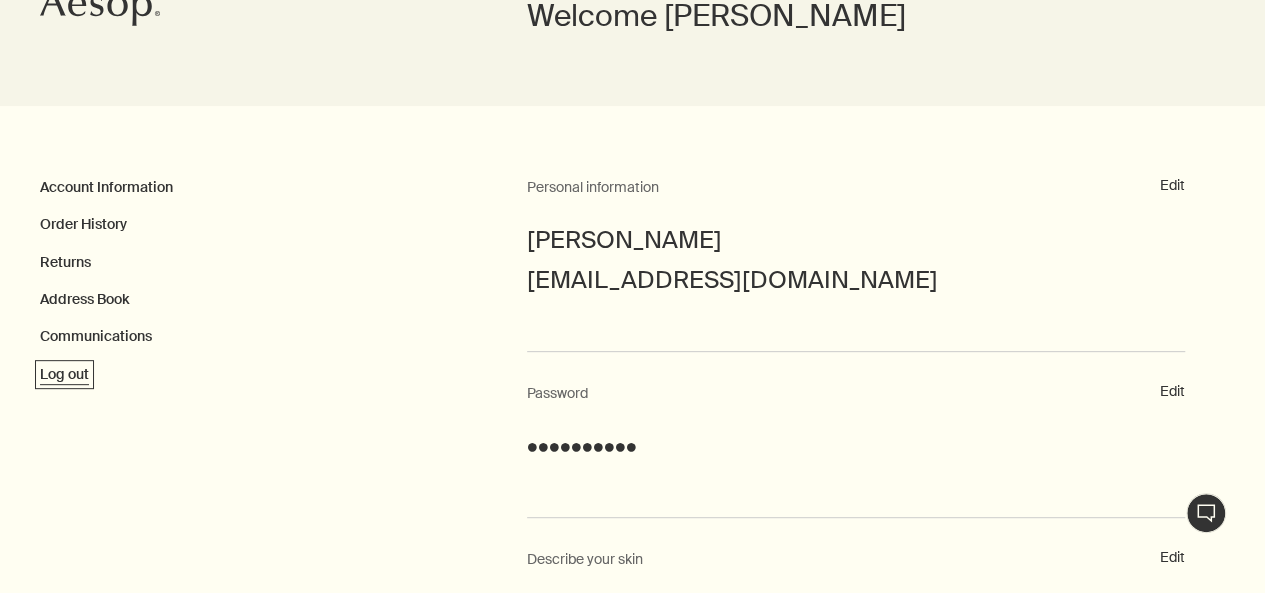 click on "Log out" at bounding box center (64, 375) 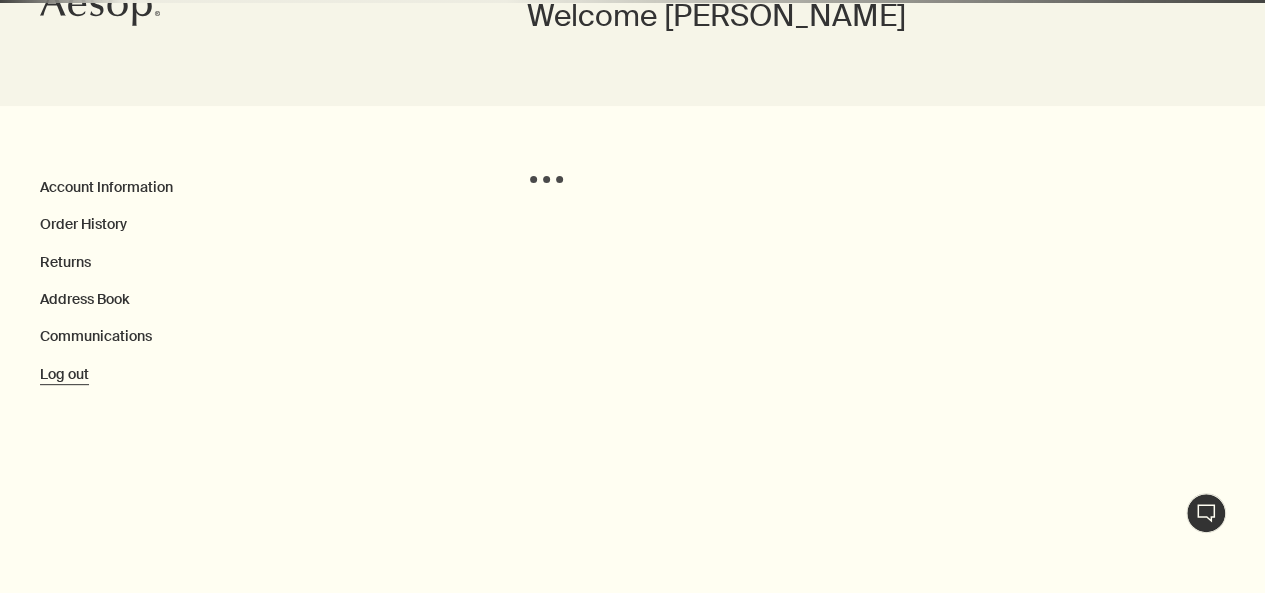 scroll, scrollTop: 0, scrollLeft: 0, axis: both 